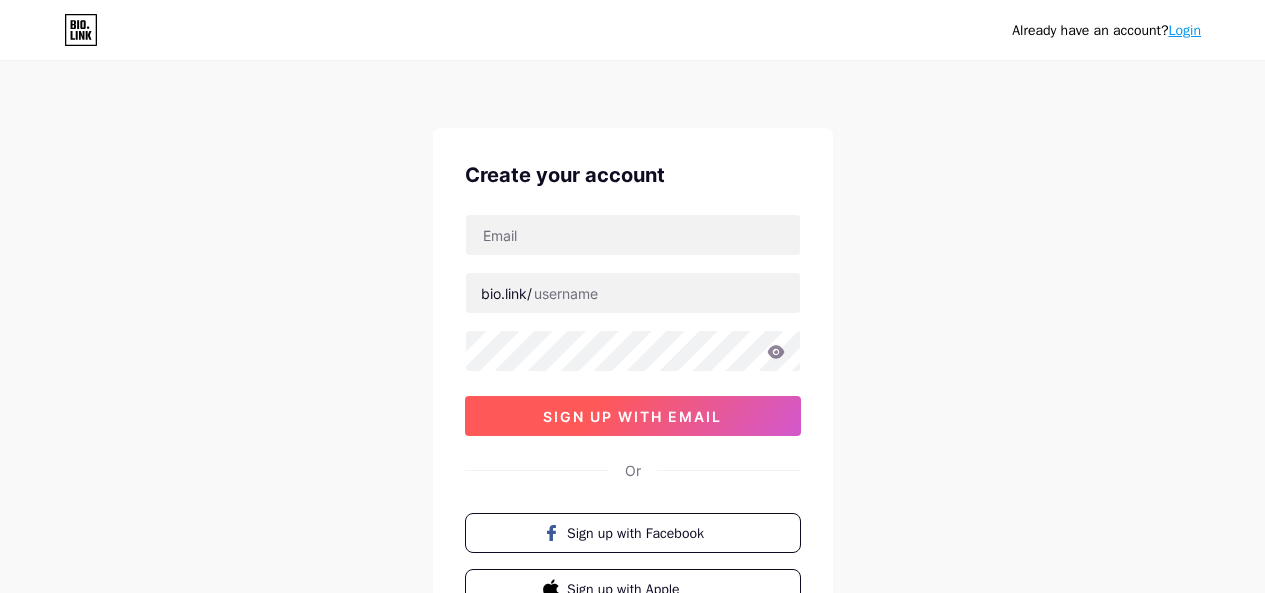 scroll, scrollTop: 0, scrollLeft: 0, axis: both 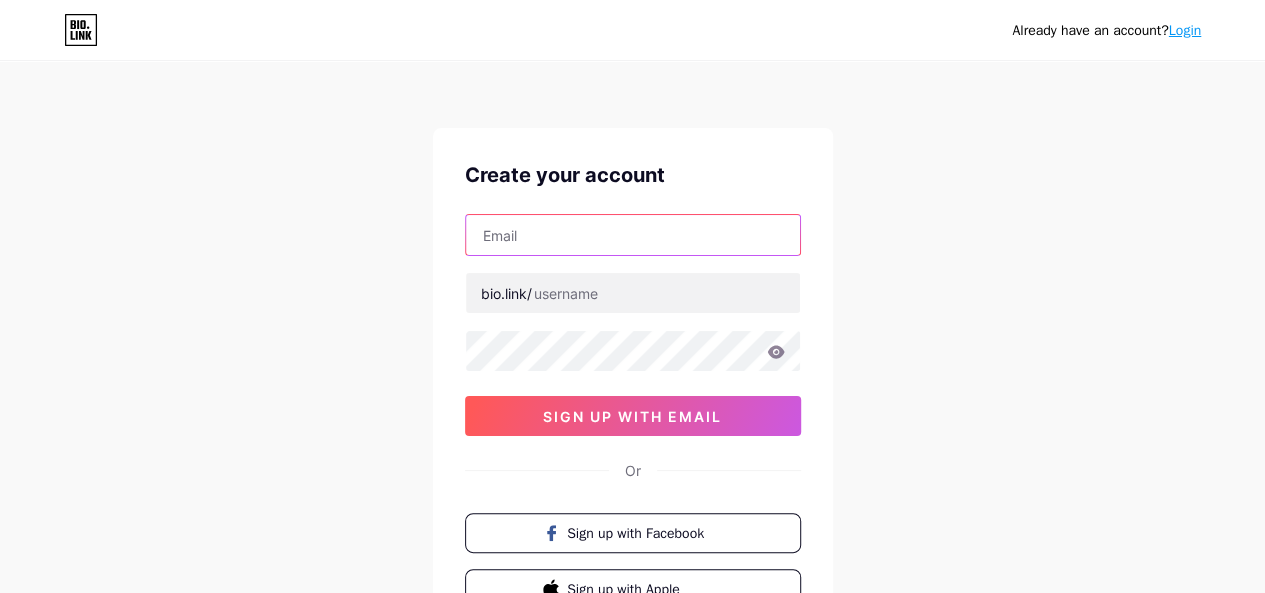 click at bounding box center [633, 235] 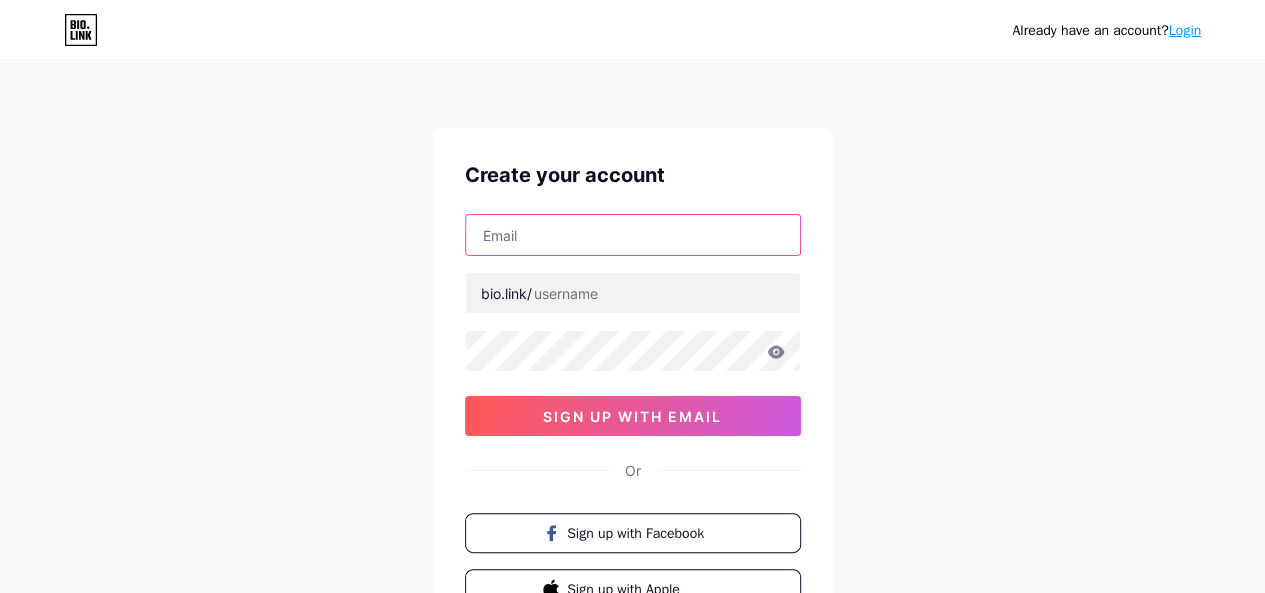 type on "techworldnews31@[EXAMPLE.COM]" 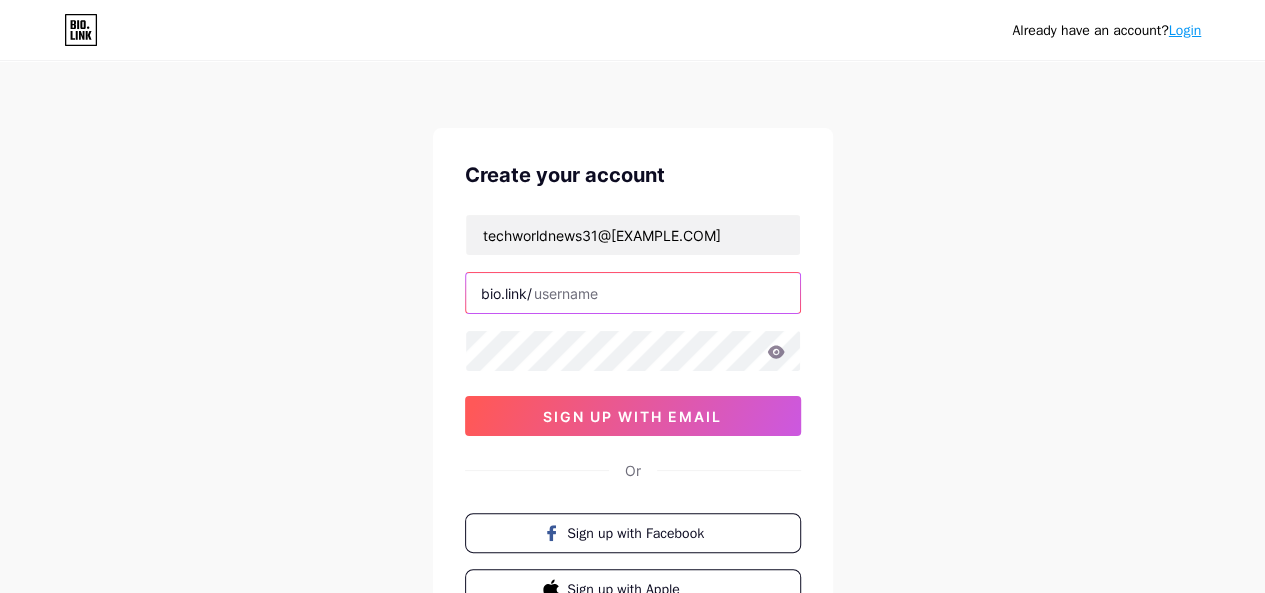 click at bounding box center [633, 293] 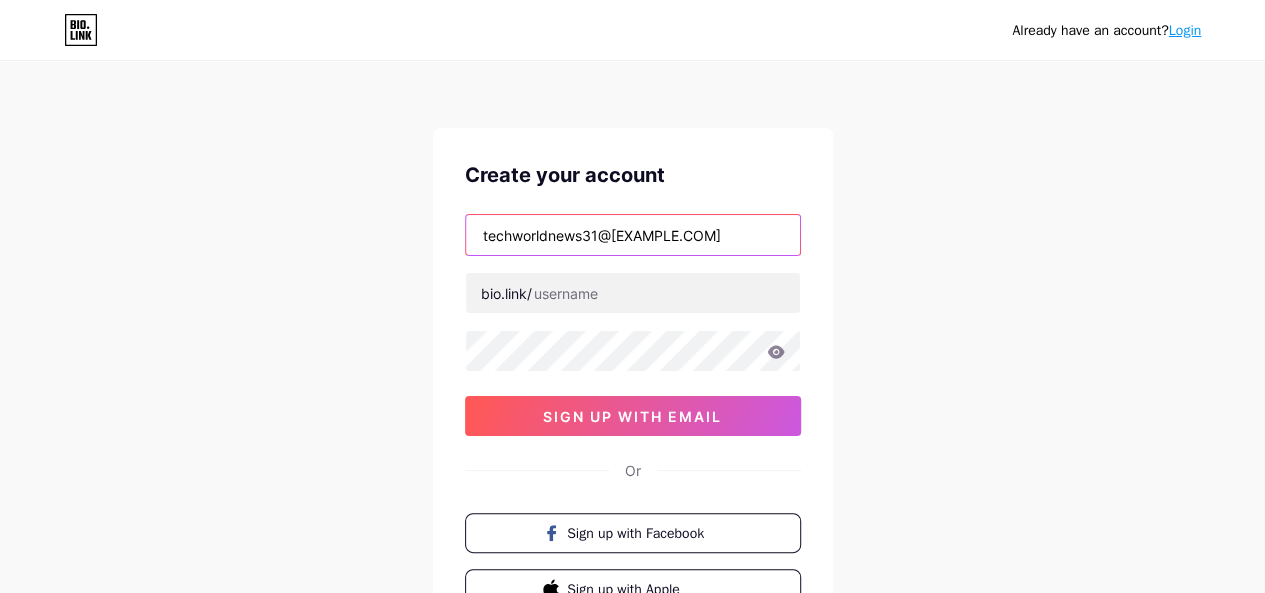 drag, startPoint x: 582, startPoint y: 234, endPoint x: 411, endPoint y: 228, distance: 171.10522 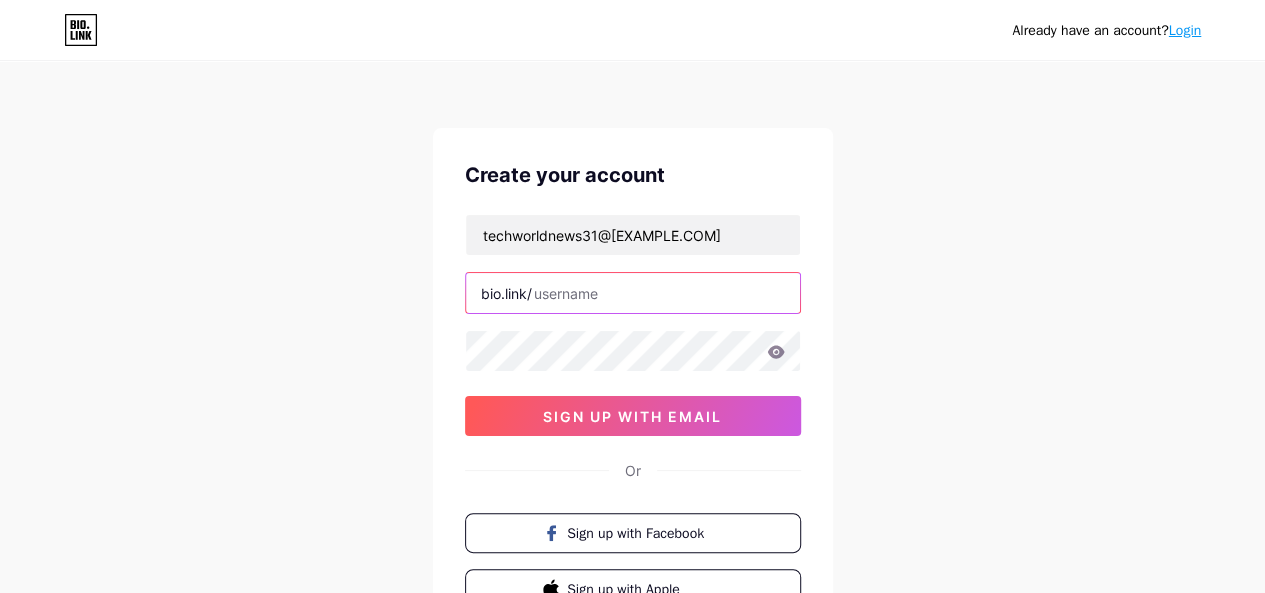 click at bounding box center [633, 293] 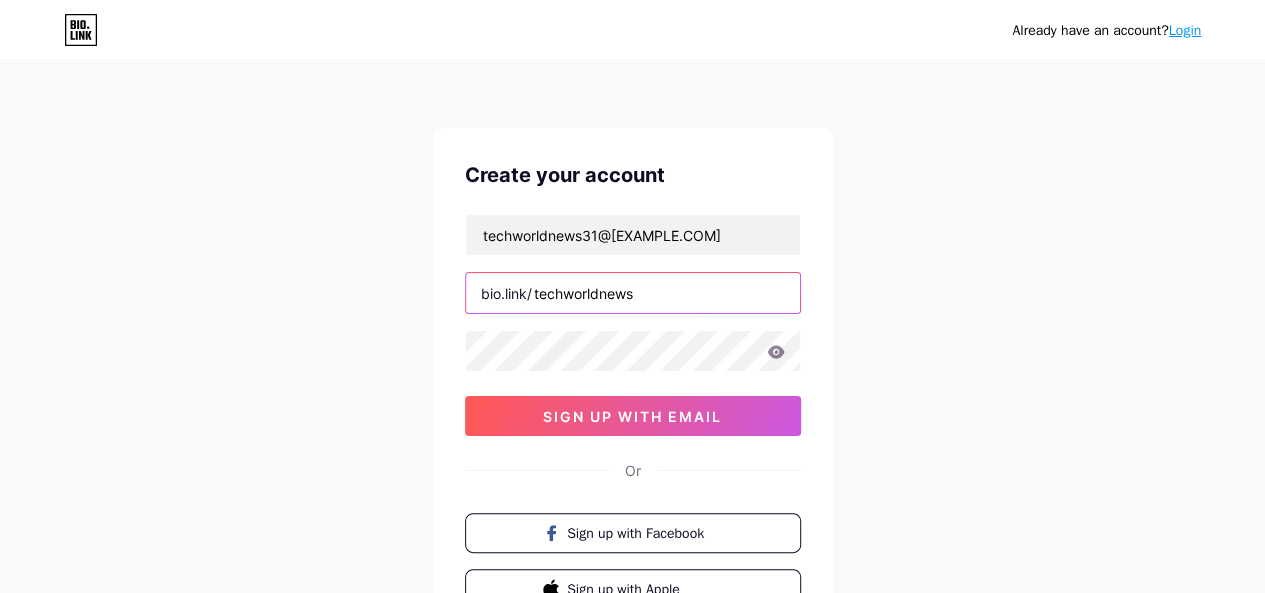 type on "techworldnews" 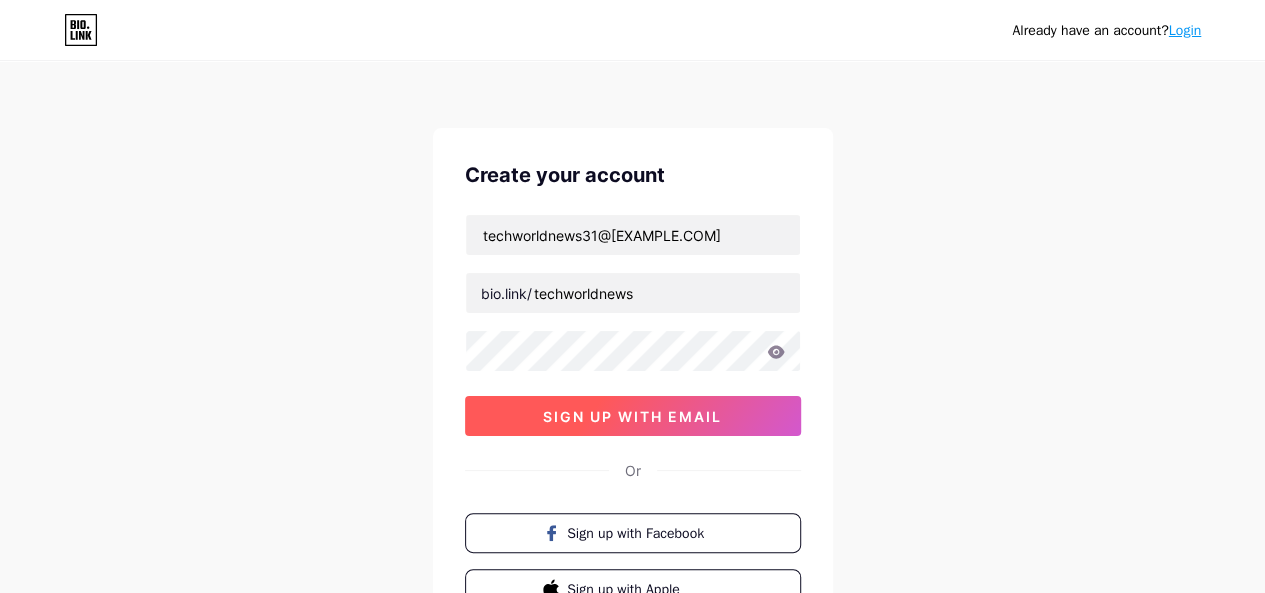 click on "sign up with email" at bounding box center (632, 416) 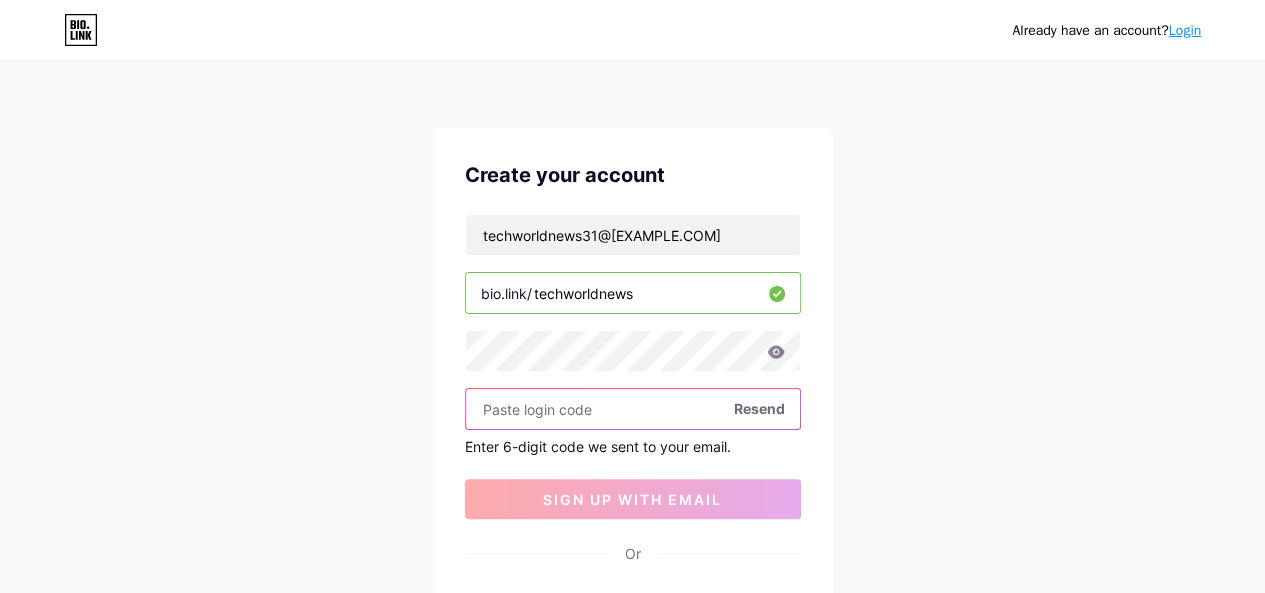 click at bounding box center [633, 409] 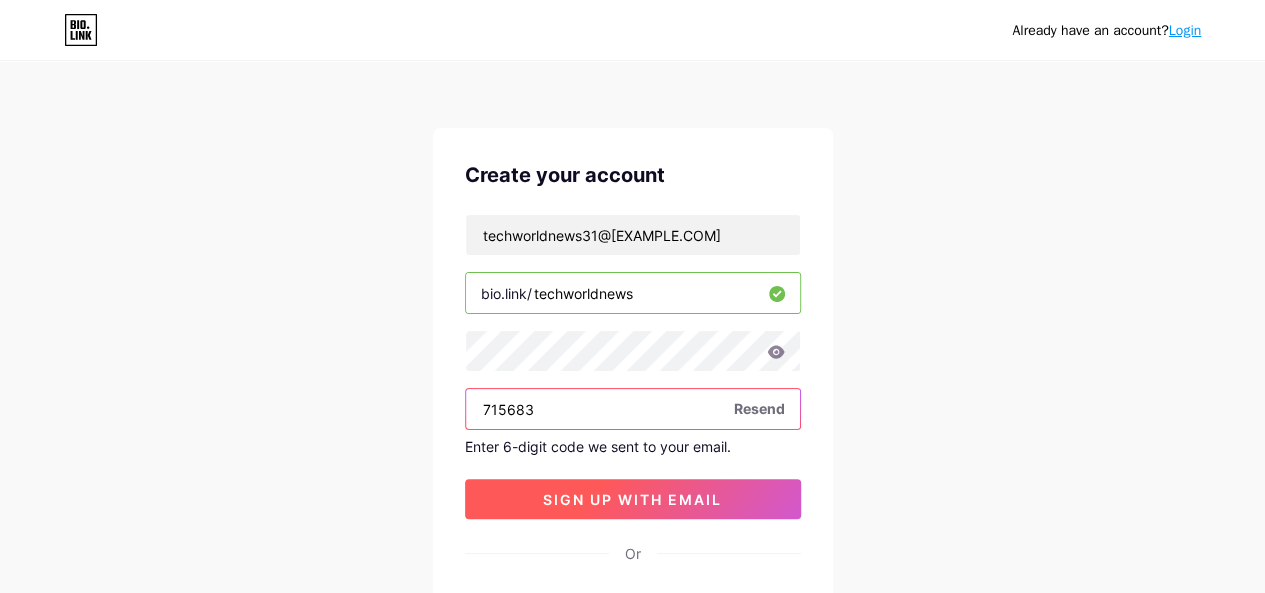 type on "715683" 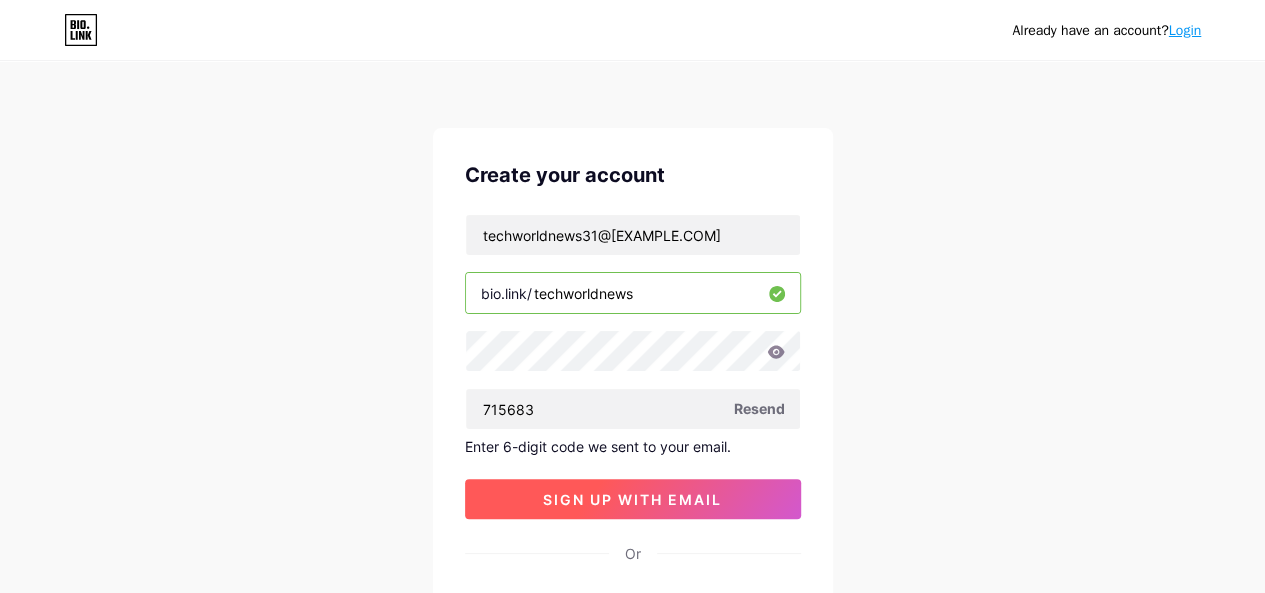 click on "sign up with email" at bounding box center (632, 499) 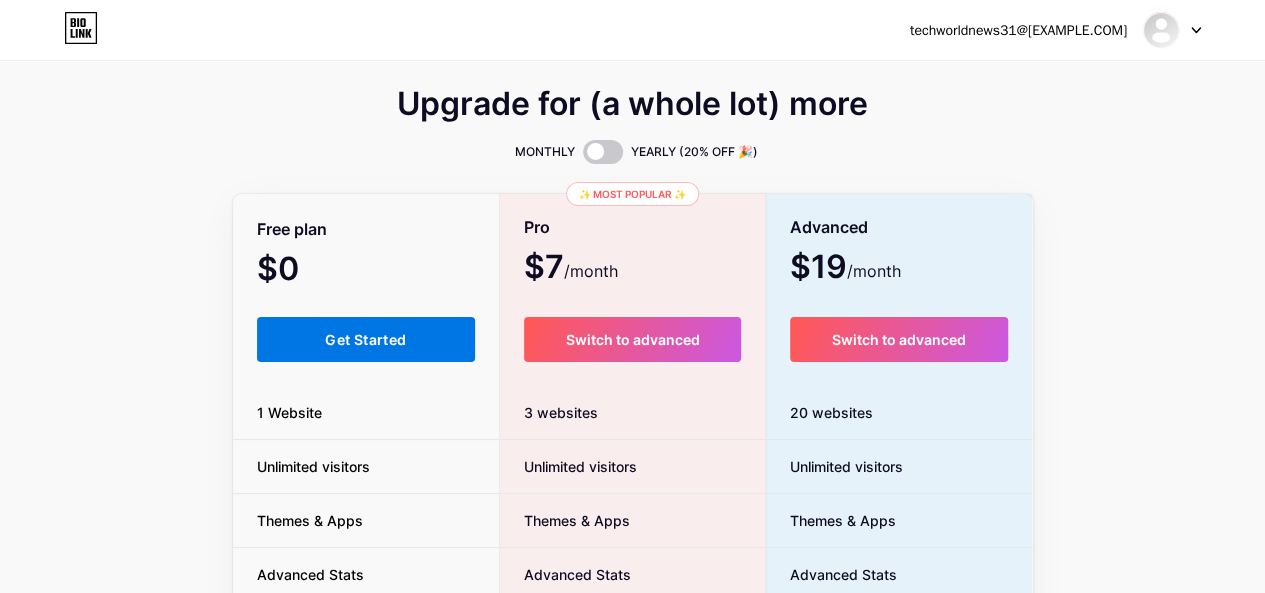 click on "Get Started" at bounding box center [366, 339] 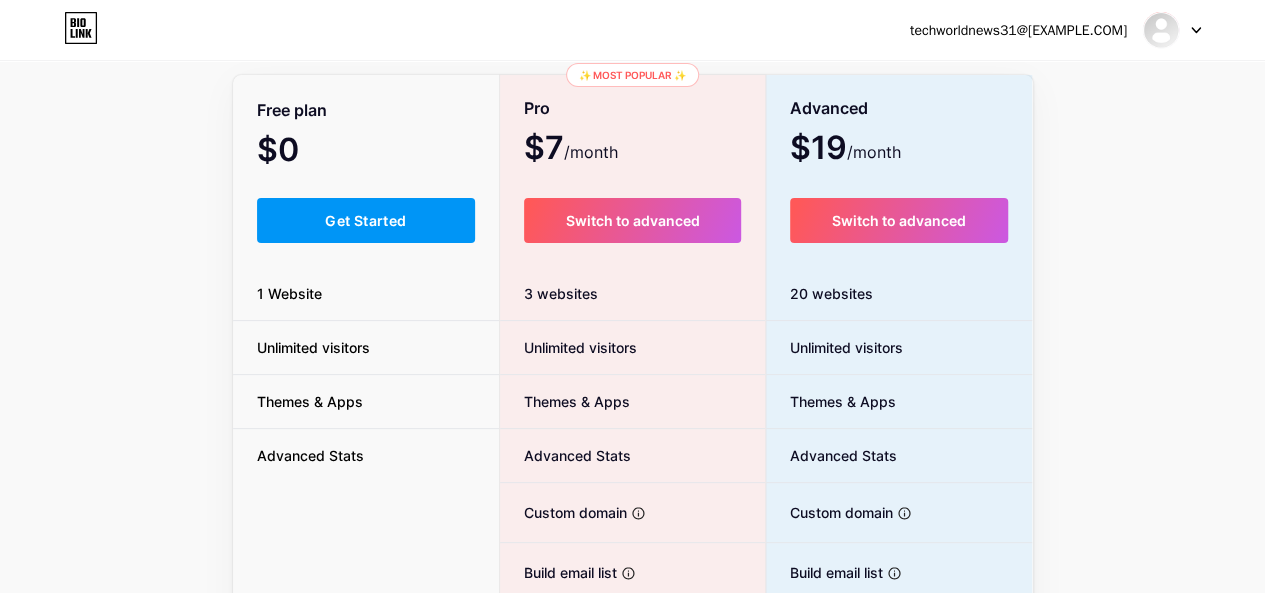 scroll, scrollTop: 300, scrollLeft: 0, axis: vertical 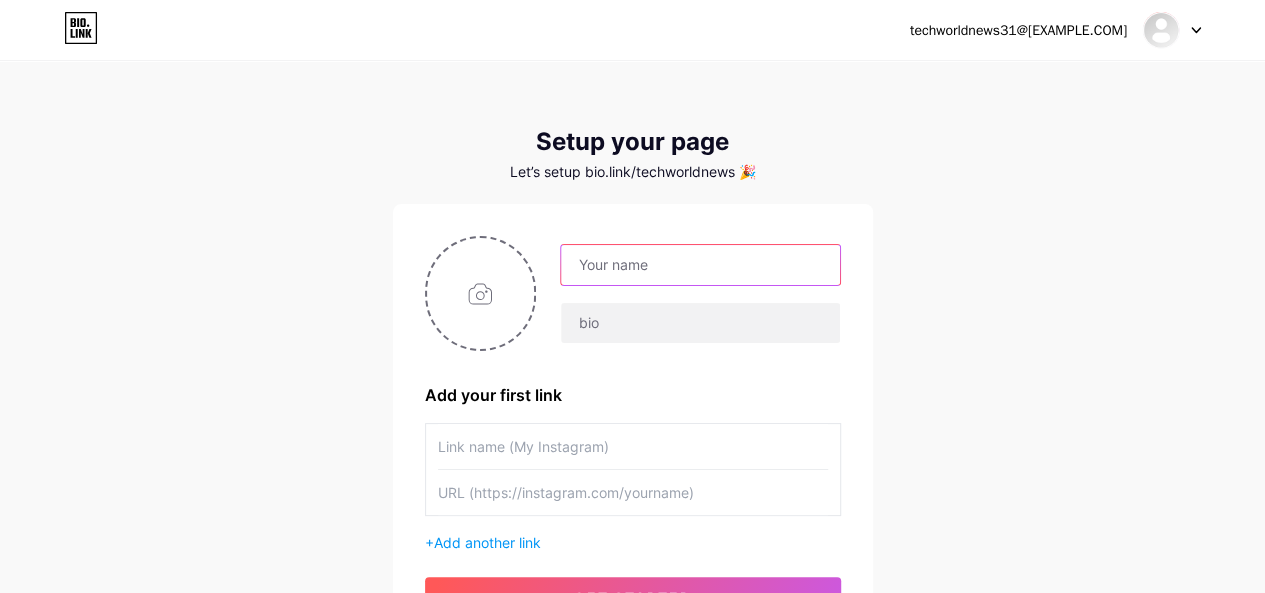 click at bounding box center (700, 265) 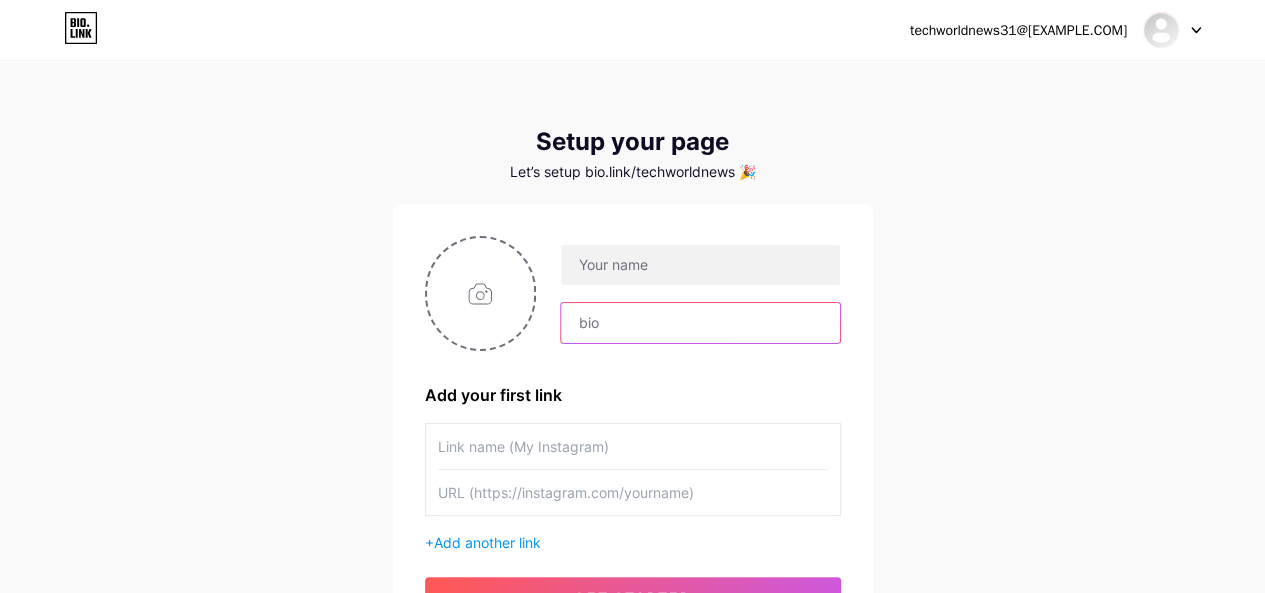 click at bounding box center [700, 323] 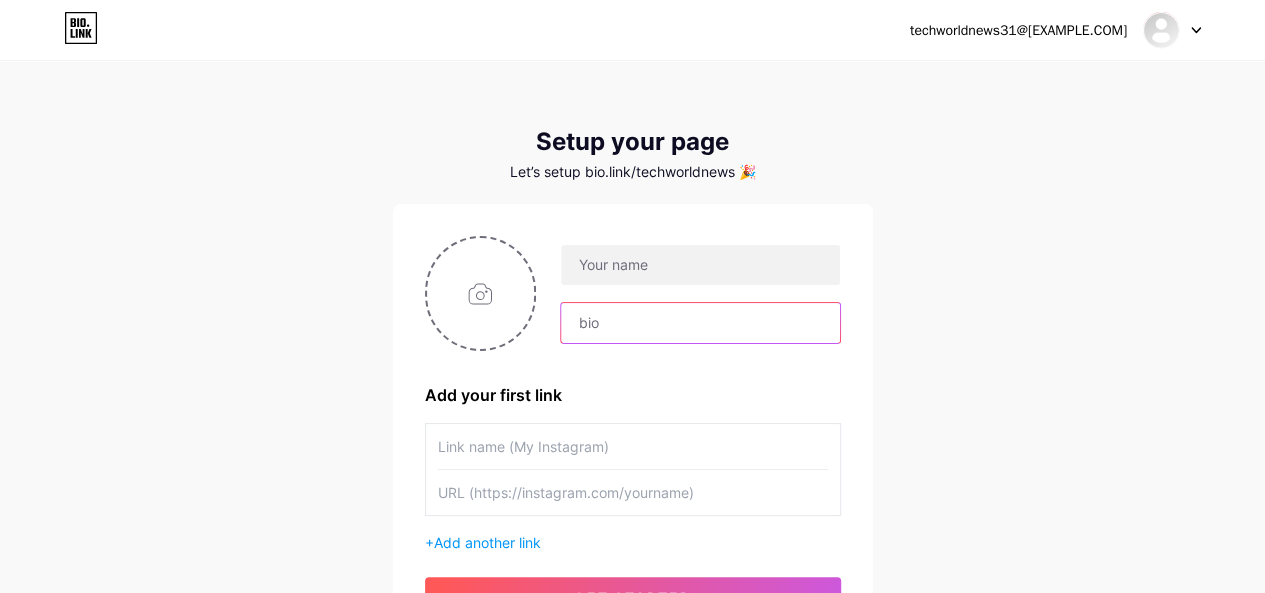 click at bounding box center (700, 323) 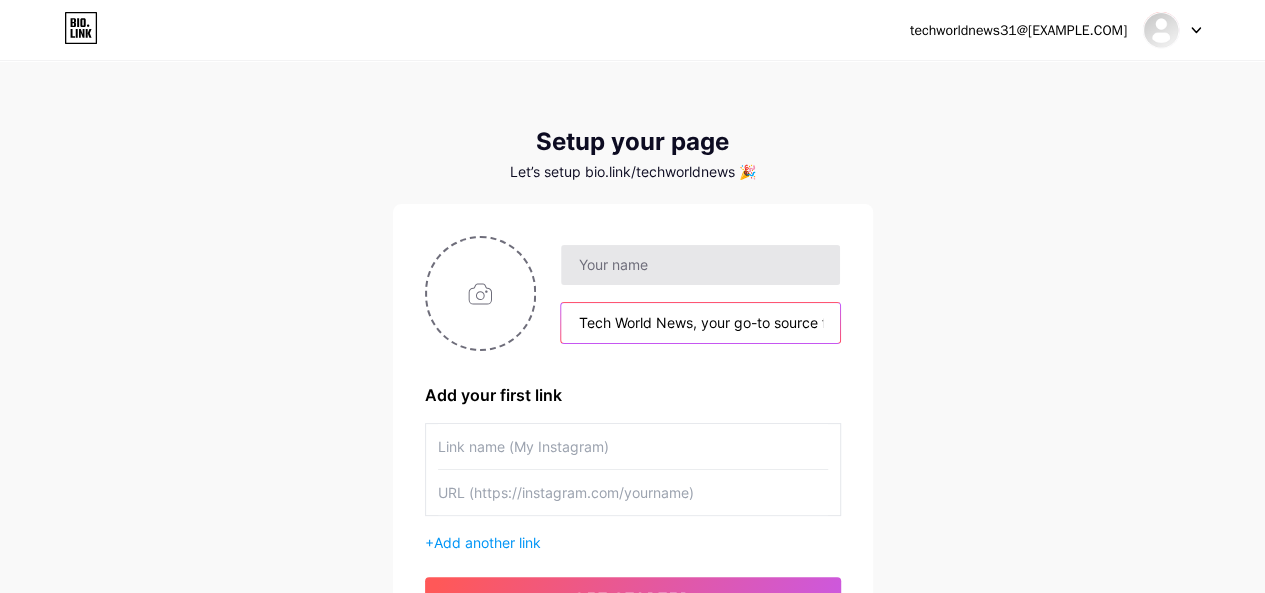 scroll, scrollTop: 0, scrollLeft: 2524, axis: horizontal 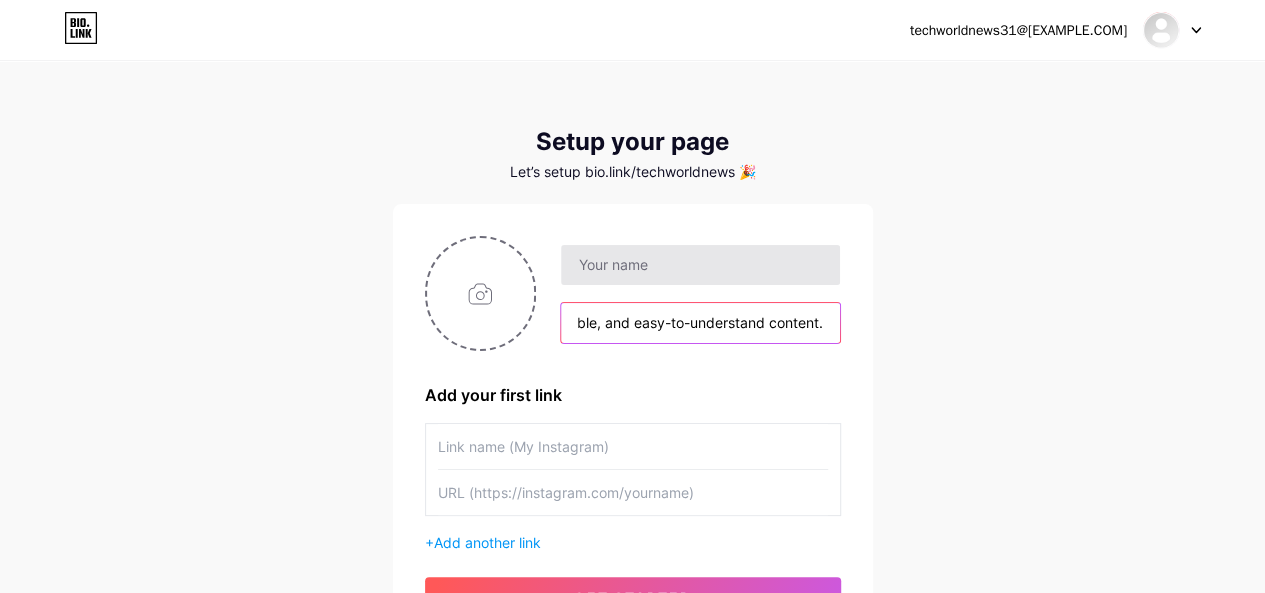type on "Tech World News, your go-to source for the latest tech news, tech world updates, and new gadgets. Explore cutting-edge AI technology news, smartphone releases, and future tech trends. Get insights on cybersecurity news, blockchain updates, and in-depth tech industry analysis. Whether you're a tech enthusiast or professional, we bring you the best tech blogs with fresh, reliable, and easy-to-understand content." 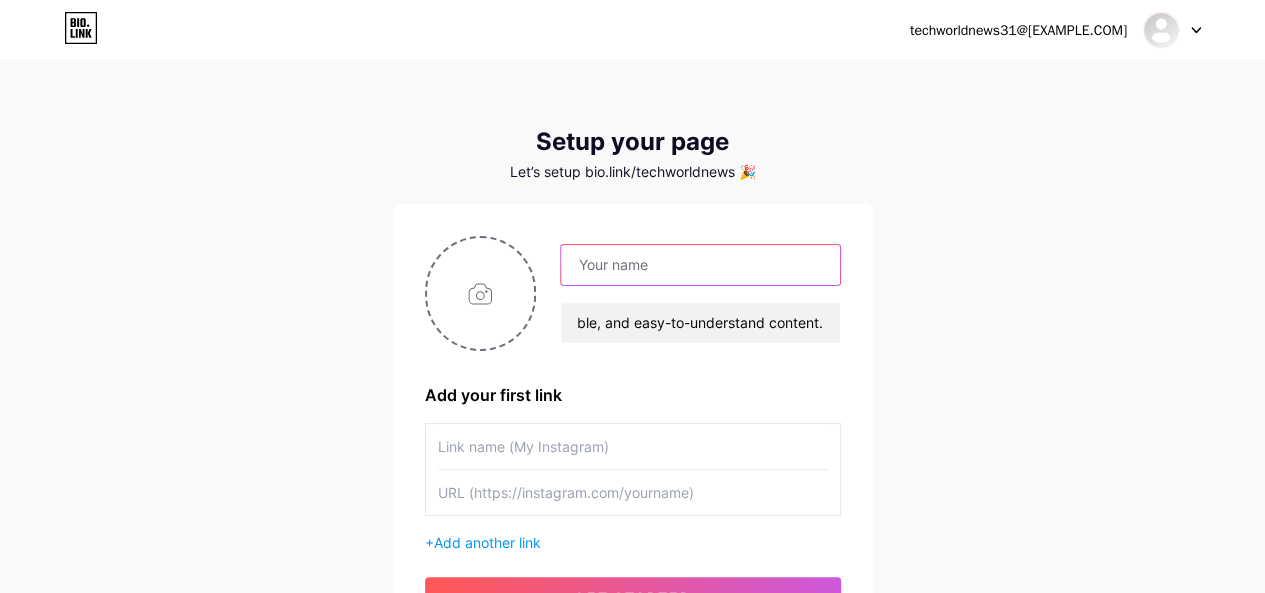 click at bounding box center [700, 265] 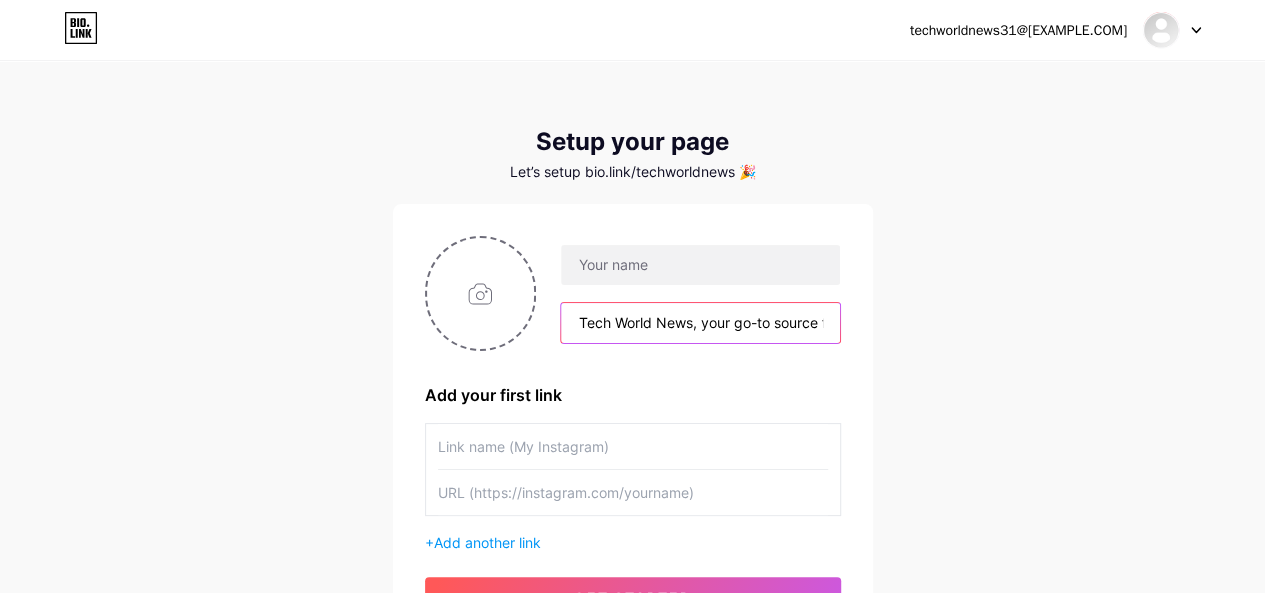 click on "Tech World News, your go-to source for the latest tech news, tech world updates, and new gadgets. Explore cutting-edge AI technology news, smartphone releases, and future tech trends. Get insights on cybersecurity news, blockchain updates, and in-depth tech industry analysis. Whether you're a tech enthusiast or professional, we bring you the best tech blogs with fresh, reliable, and easy-to-understand content." at bounding box center [700, 323] 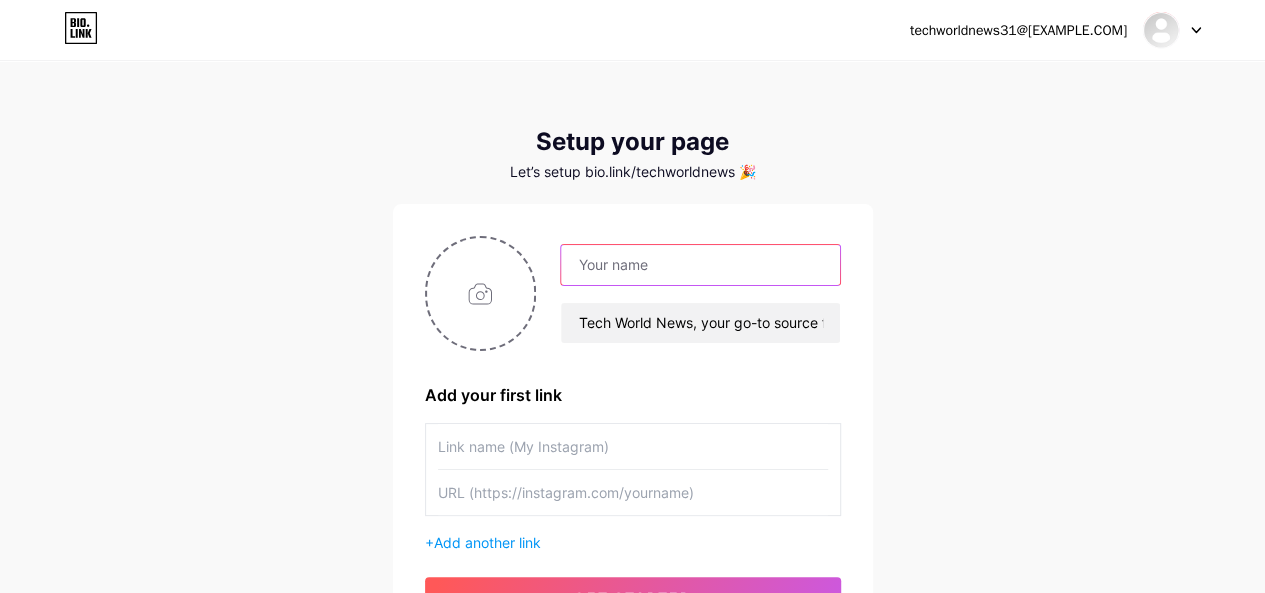 click at bounding box center [700, 265] 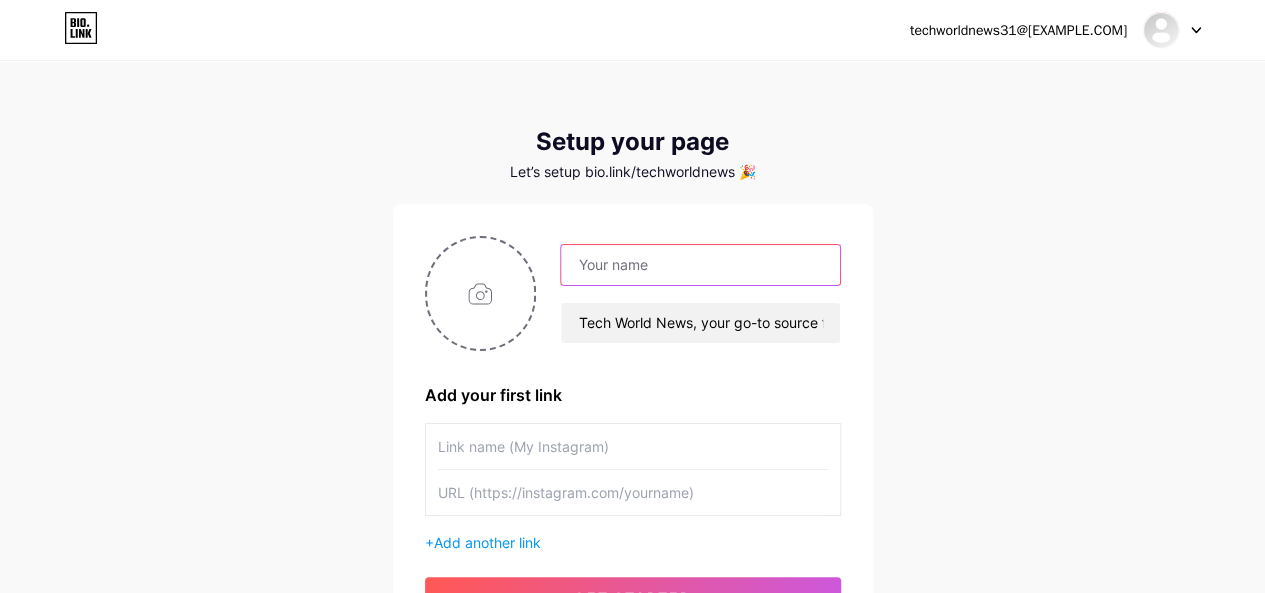 paste on "Tech World News," 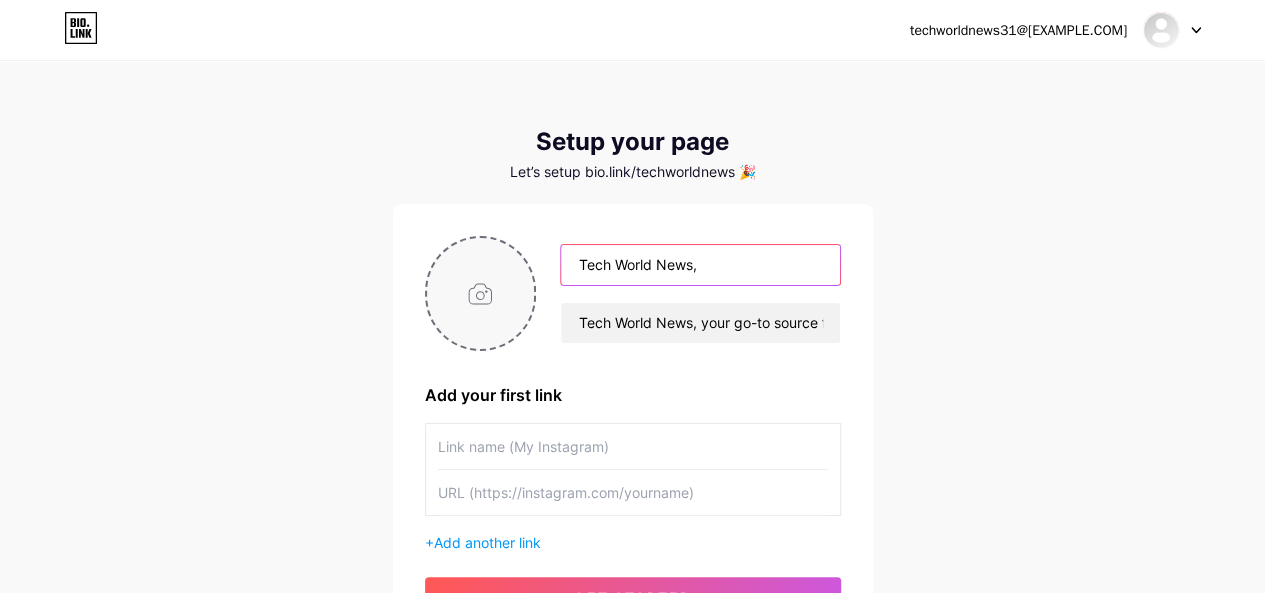 type on "Tech World News," 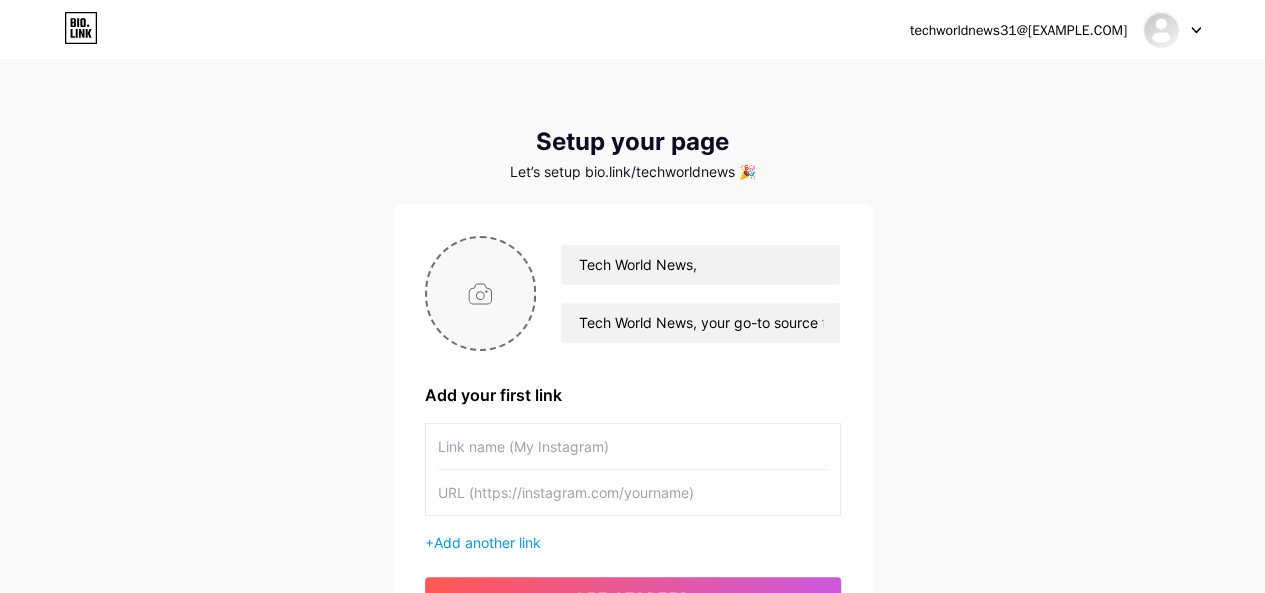 click at bounding box center (481, 293) 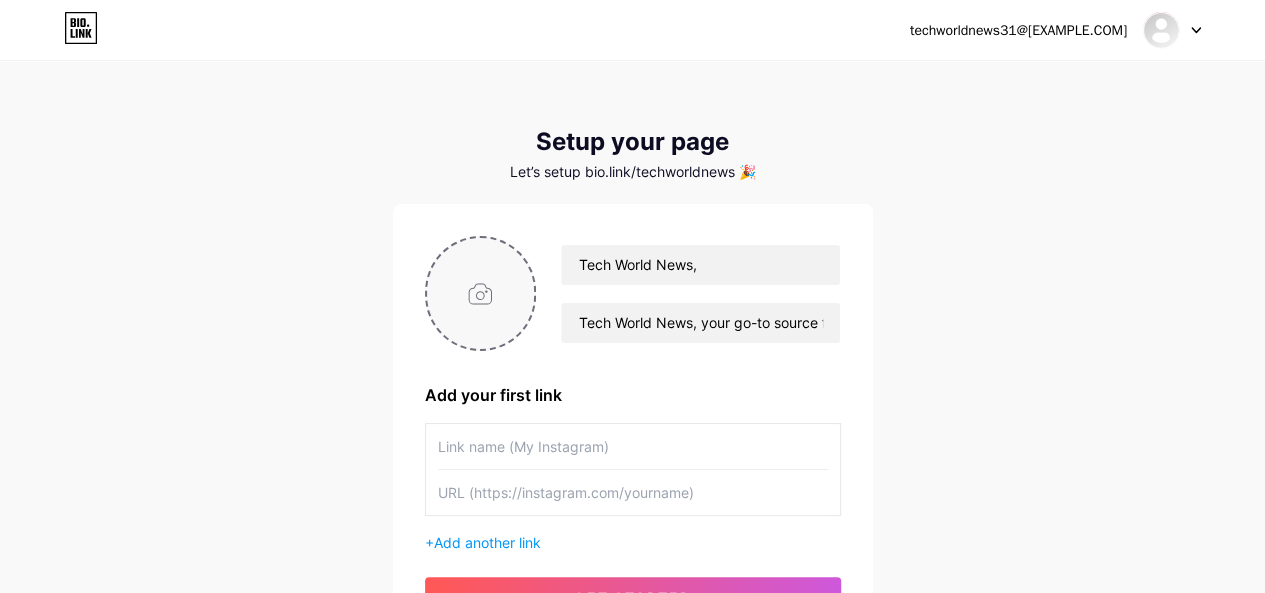 type on "C:\fakepath\88f00866d52ece4403258d2ccedf2ba3.jpg" 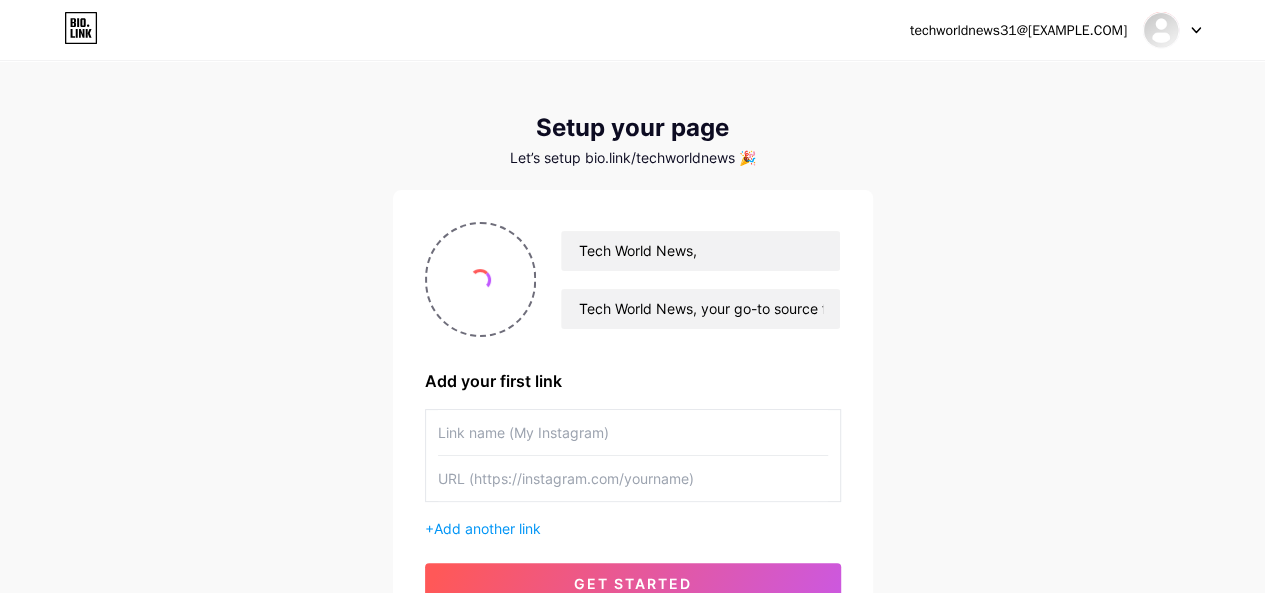 scroll, scrollTop: 198, scrollLeft: 0, axis: vertical 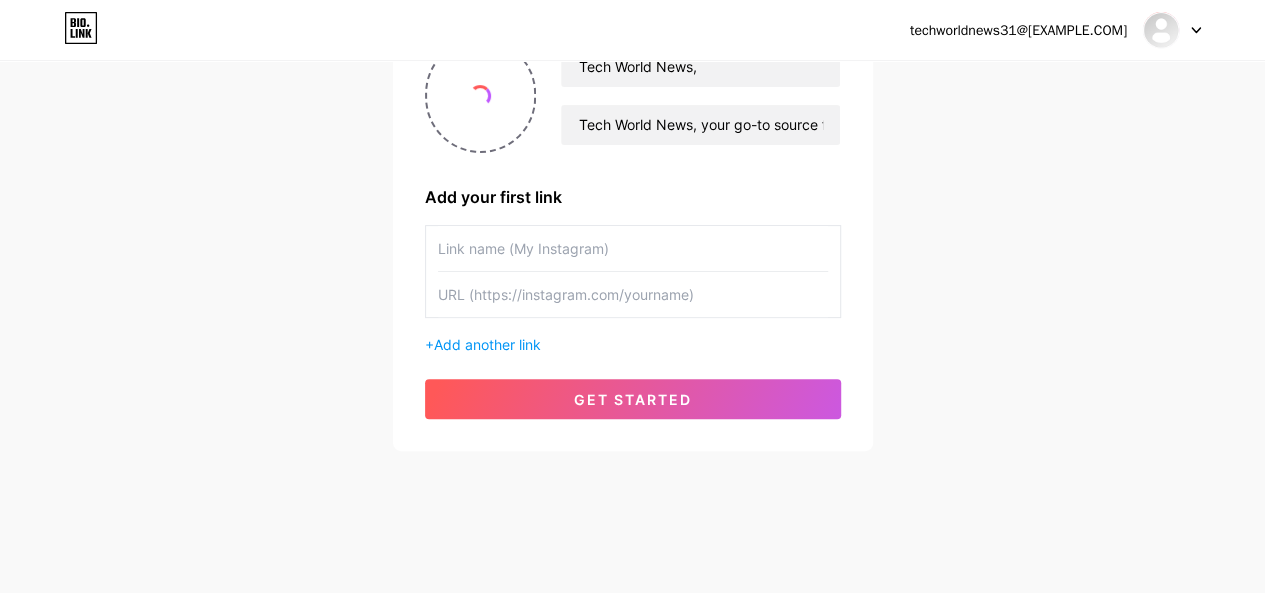 click at bounding box center [633, 248] 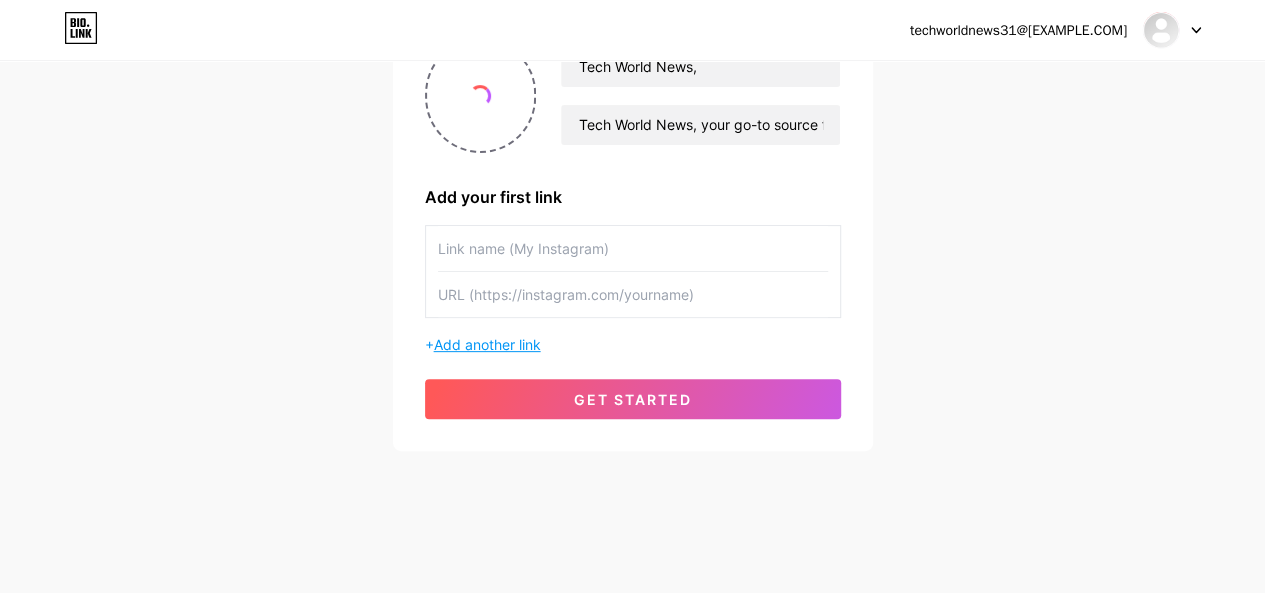 click on "Add another link" at bounding box center (487, 344) 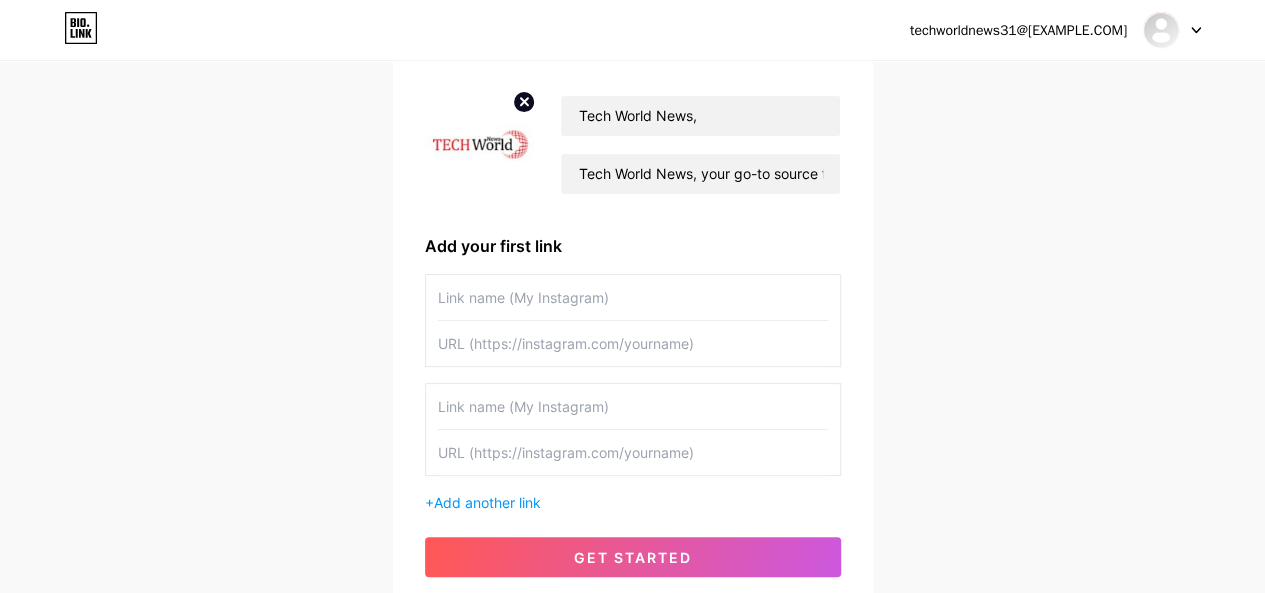 scroll, scrollTop: 306, scrollLeft: 0, axis: vertical 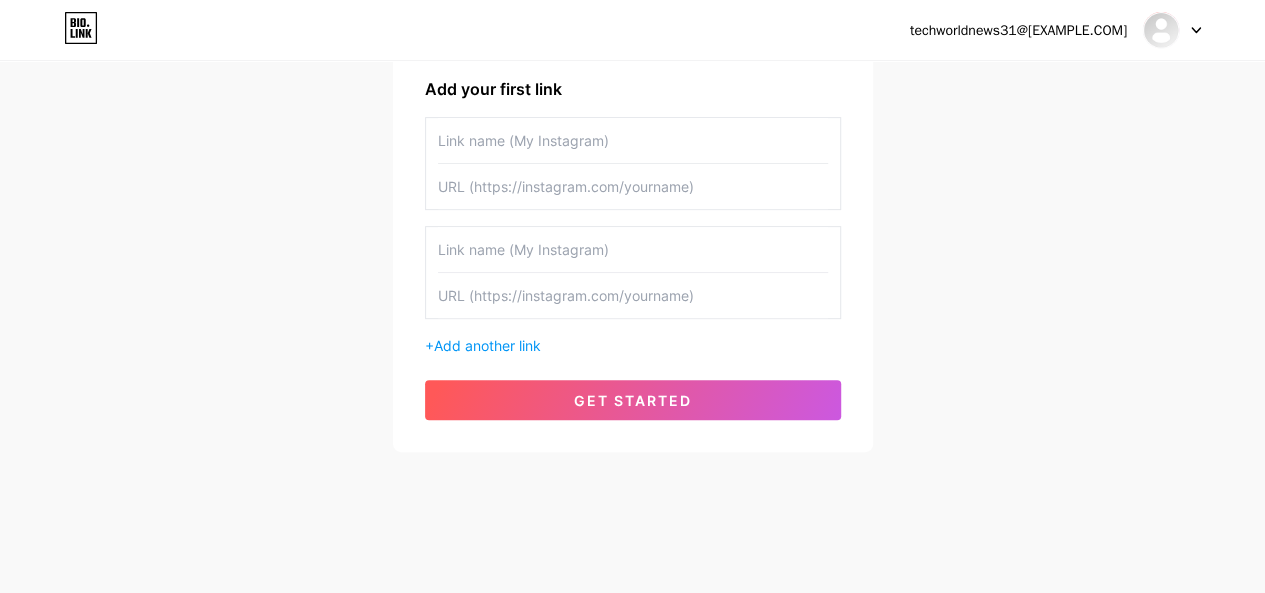drag, startPoint x: 661, startPoint y: 397, endPoint x: 817, endPoint y: 448, distance: 164.12495 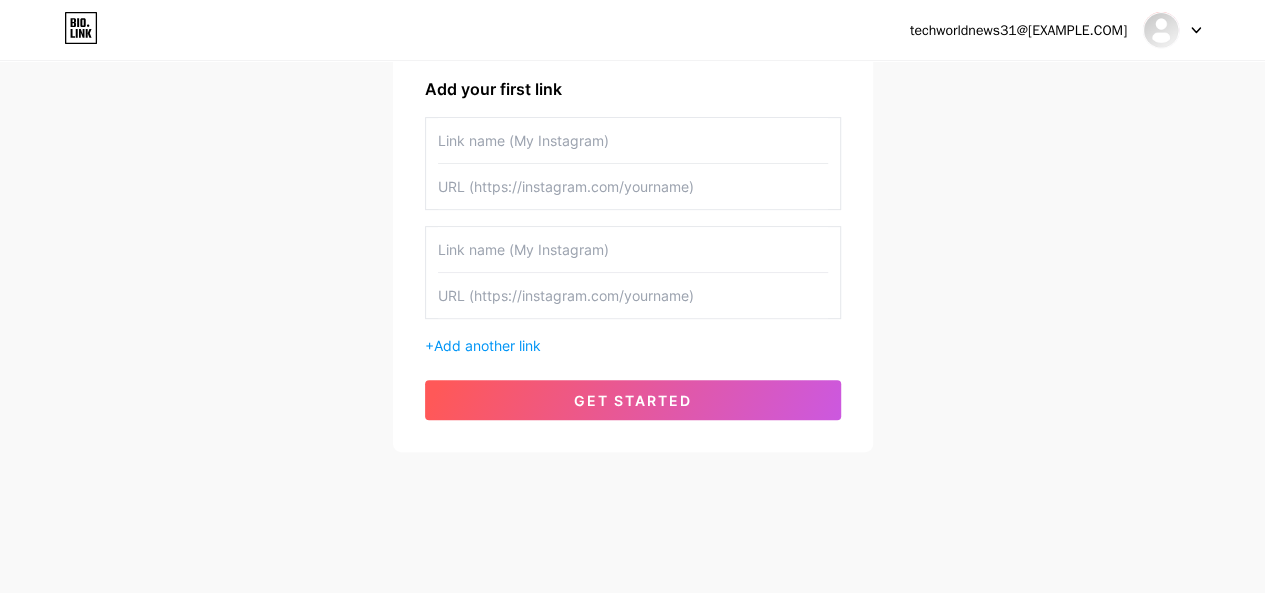 click on "get started" at bounding box center (633, 400) 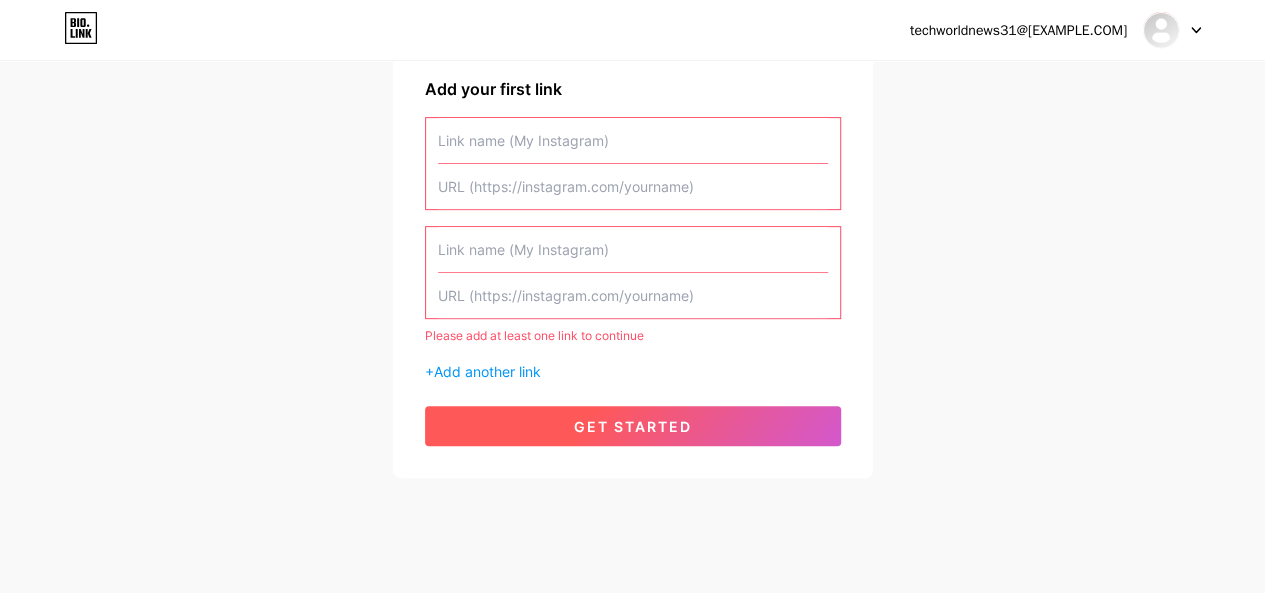 scroll, scrollTop: 206, scrollLeft: 0, axis: vertical 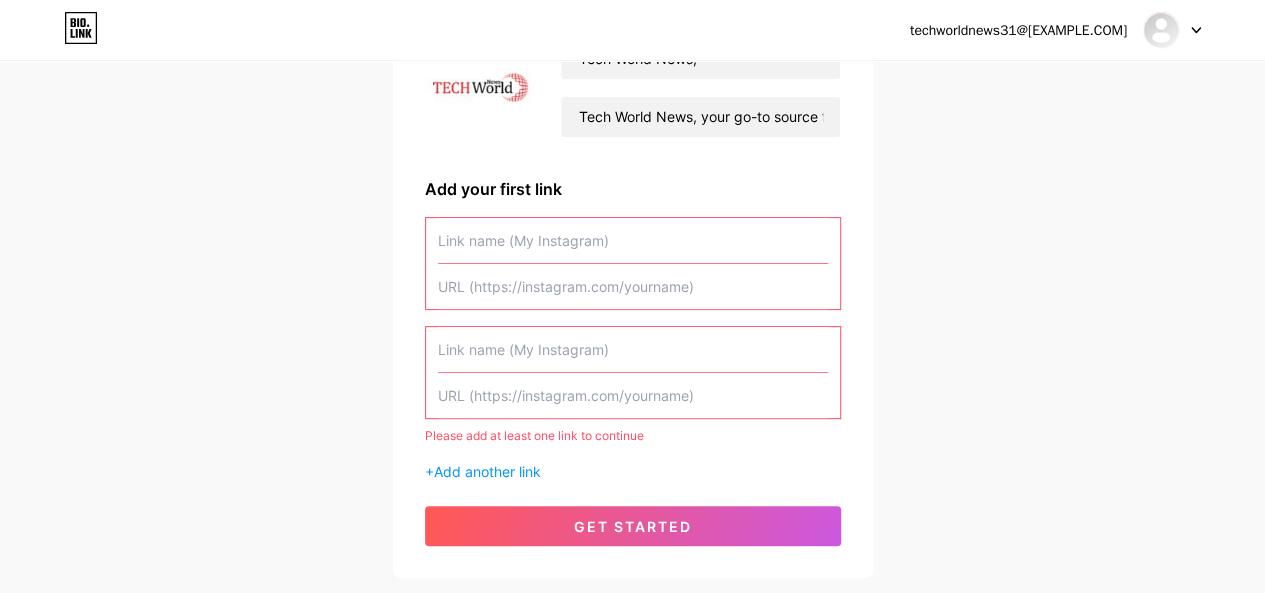 click at bounding box center [633, 240] 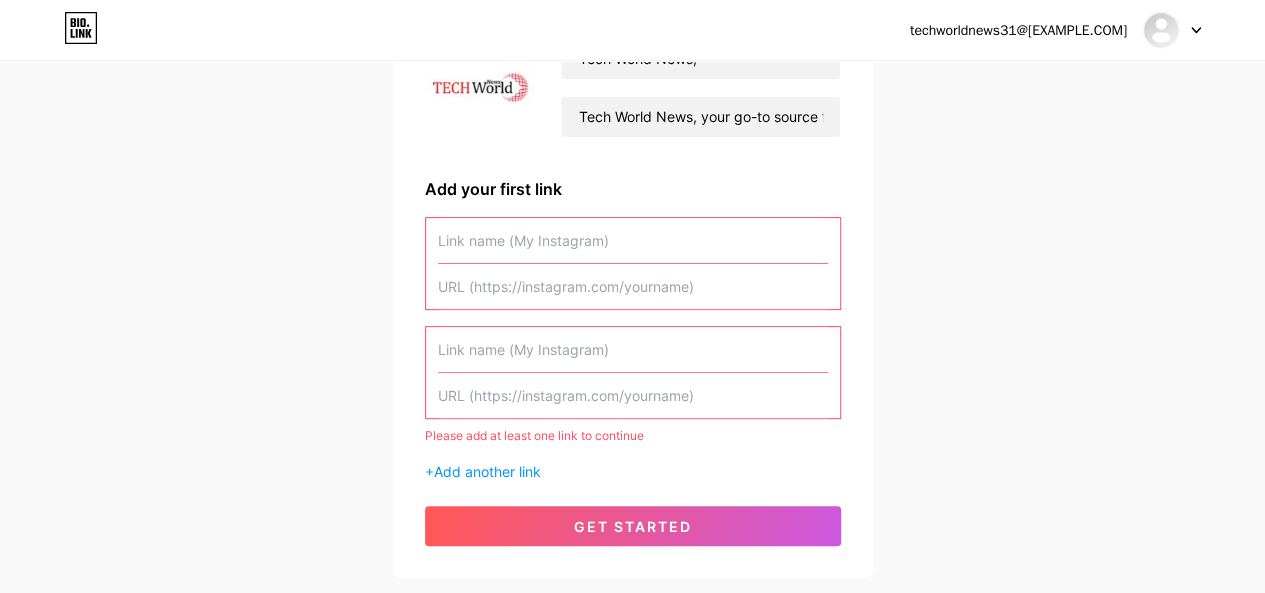 click at bounding box center (633, 286) 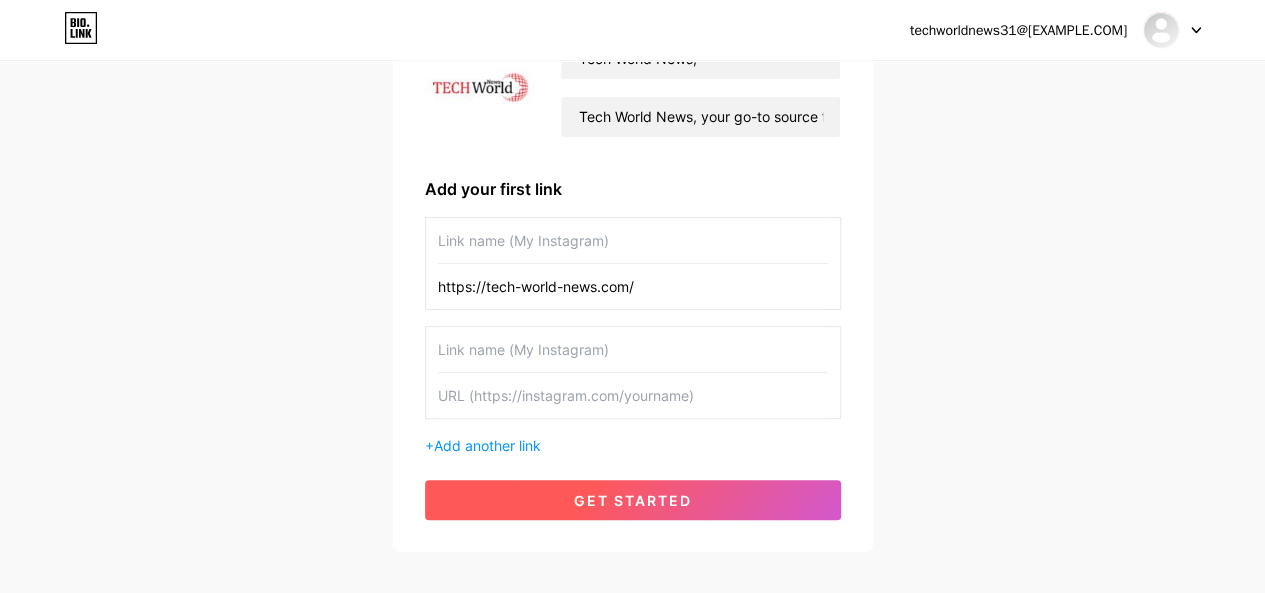 type on "https://tech-world-news.com/" 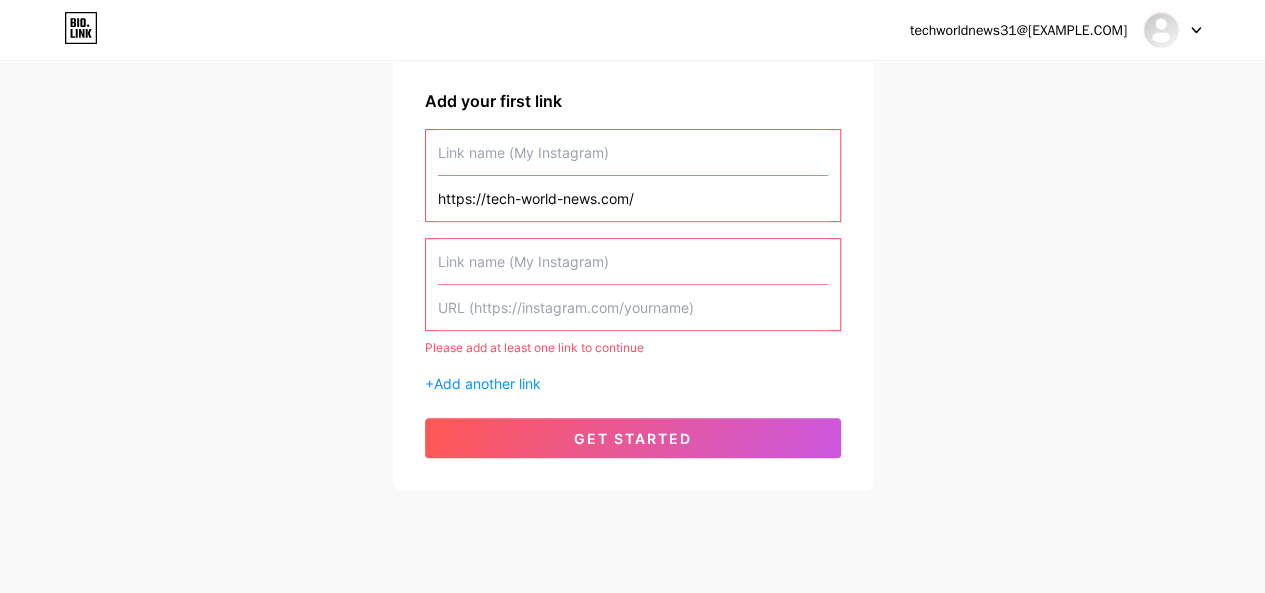scroll, scrollTop: 306, scrollLeft: 0, axis: vertical 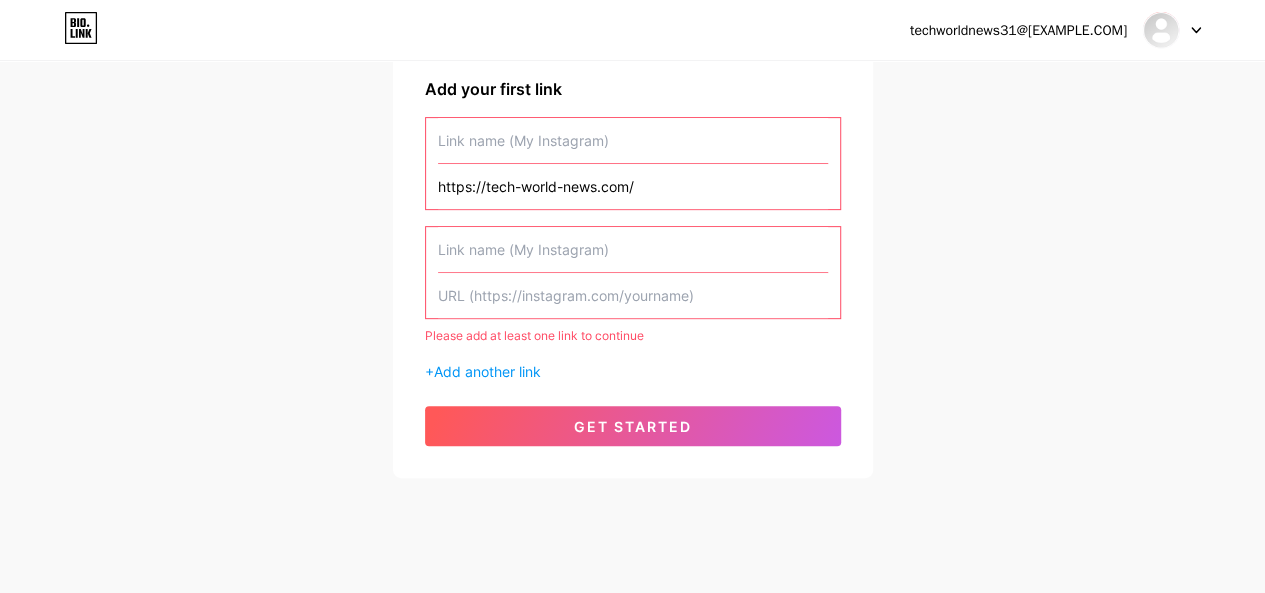 click at bounding box center [633, 249] 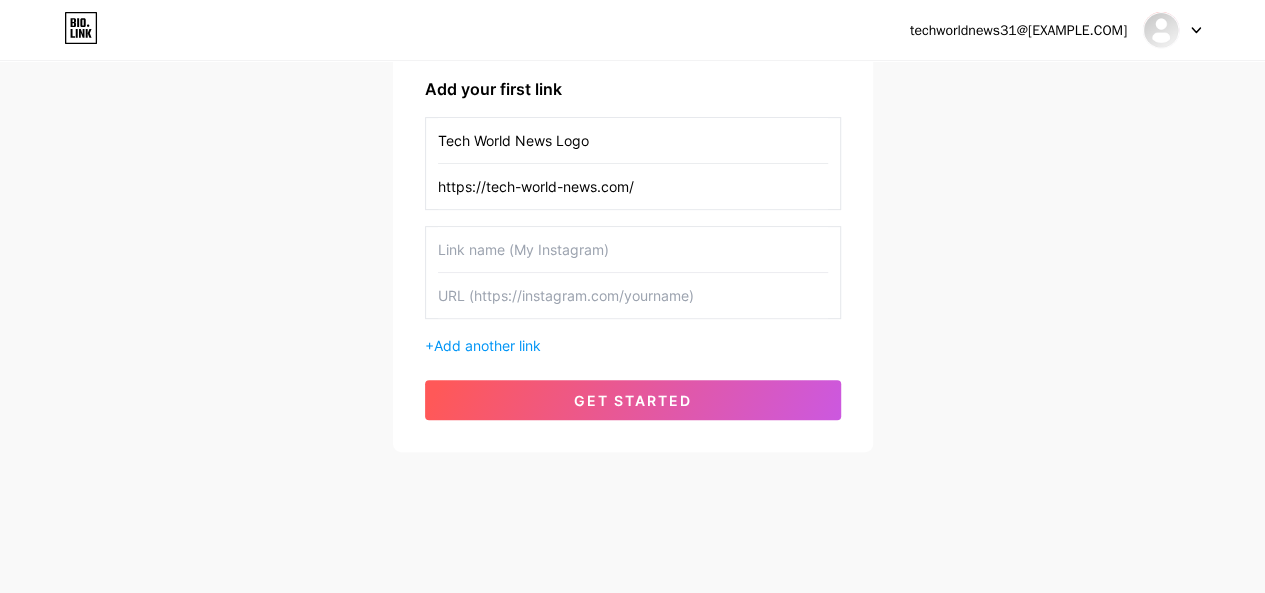 drag, startPoint x: 560, startPoint y: 147, endPoint x: 682, endPoint y: 157, distance: 122.40915 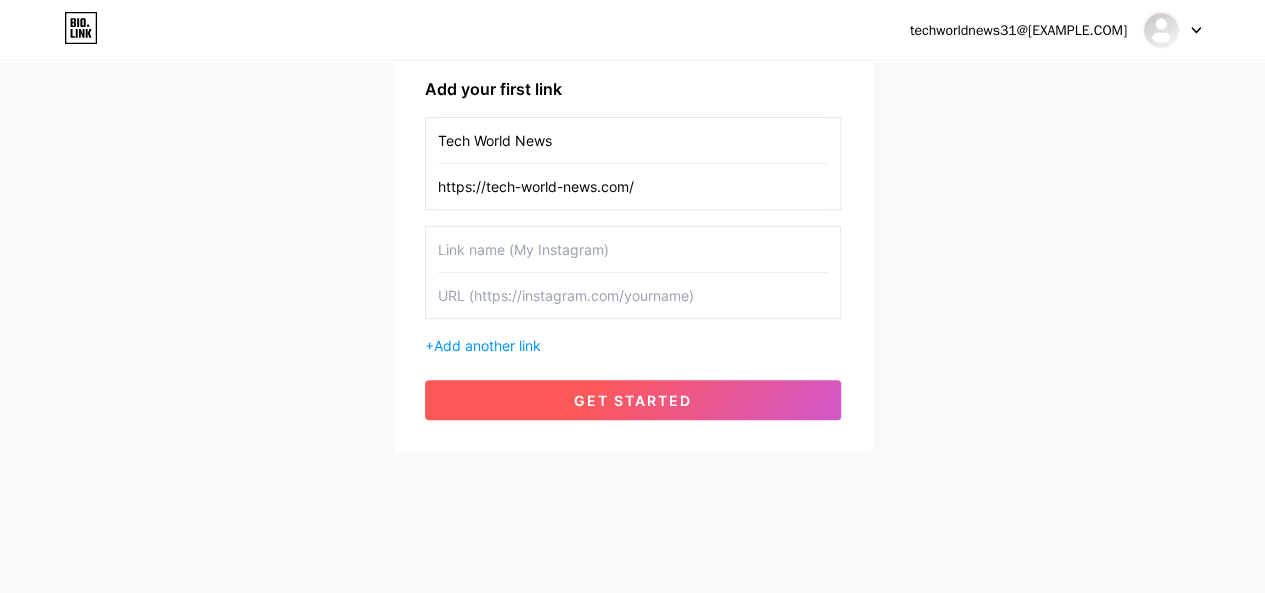 type on "Tech World News" 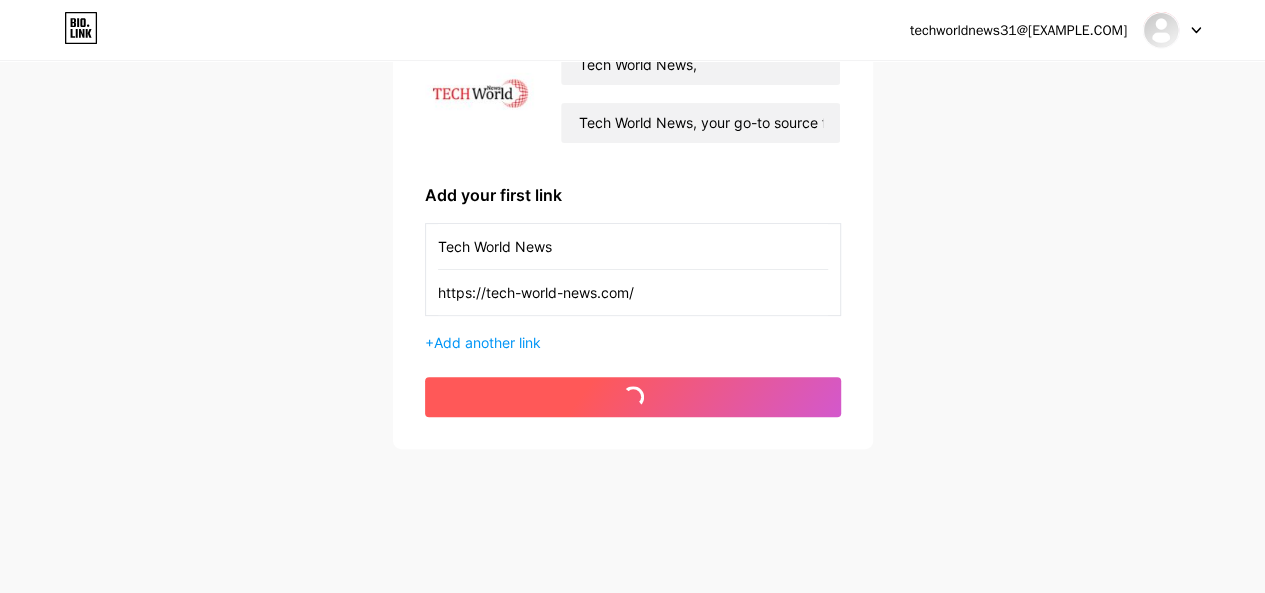 scroll, scrollTop: 198, scrollLeft: 0, axis: vertical 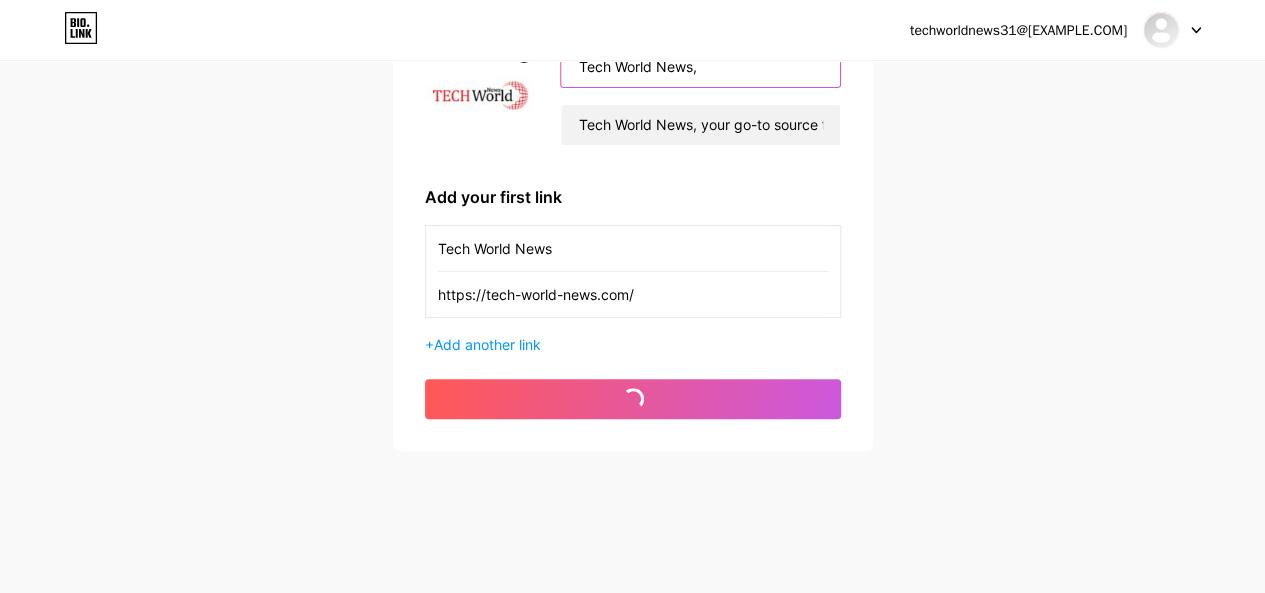 click on "Tech World News," at bounding box center [700, 67] 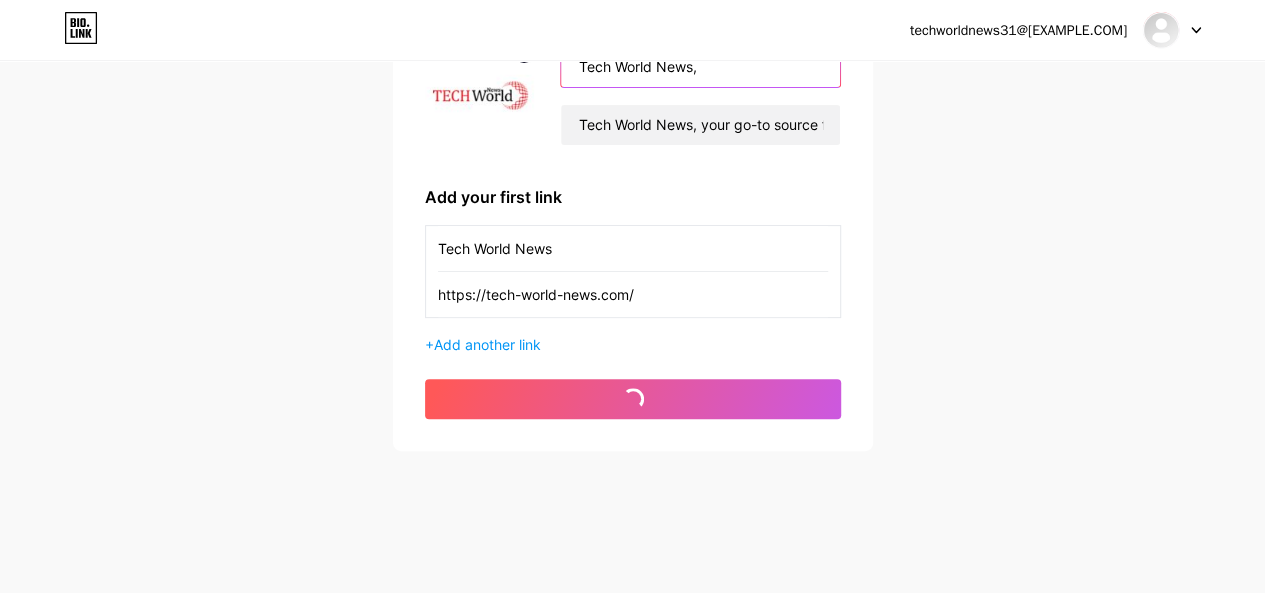 type on "Tech World News" 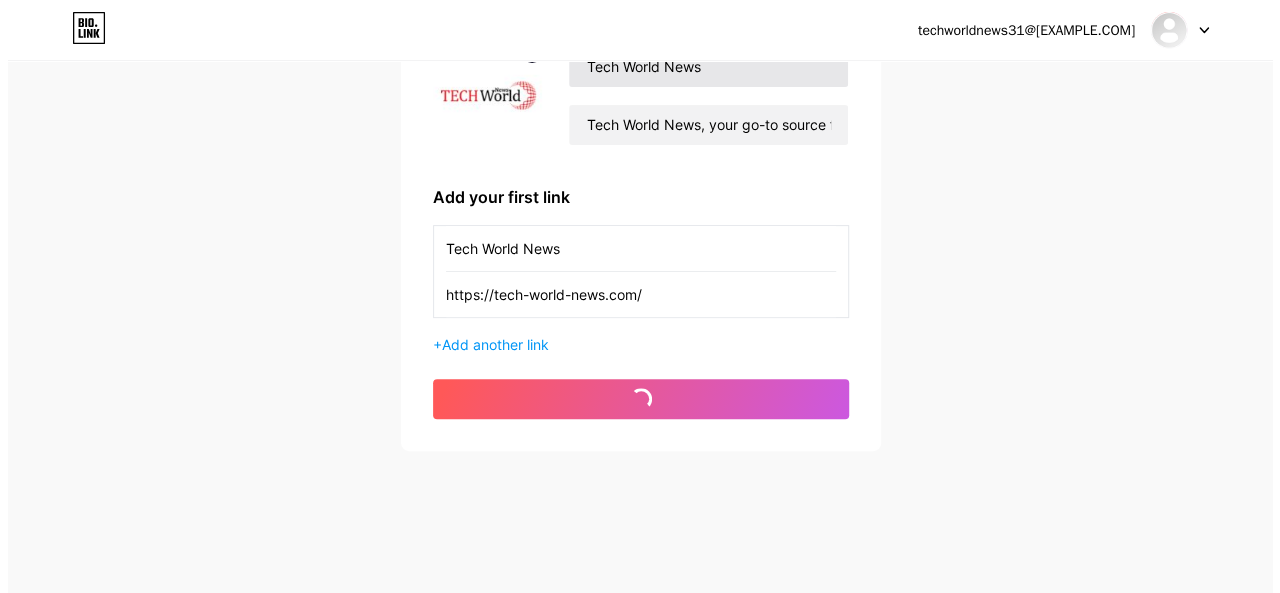 scroll, scrollTop: 0, scrollLeft: 0, axis: both 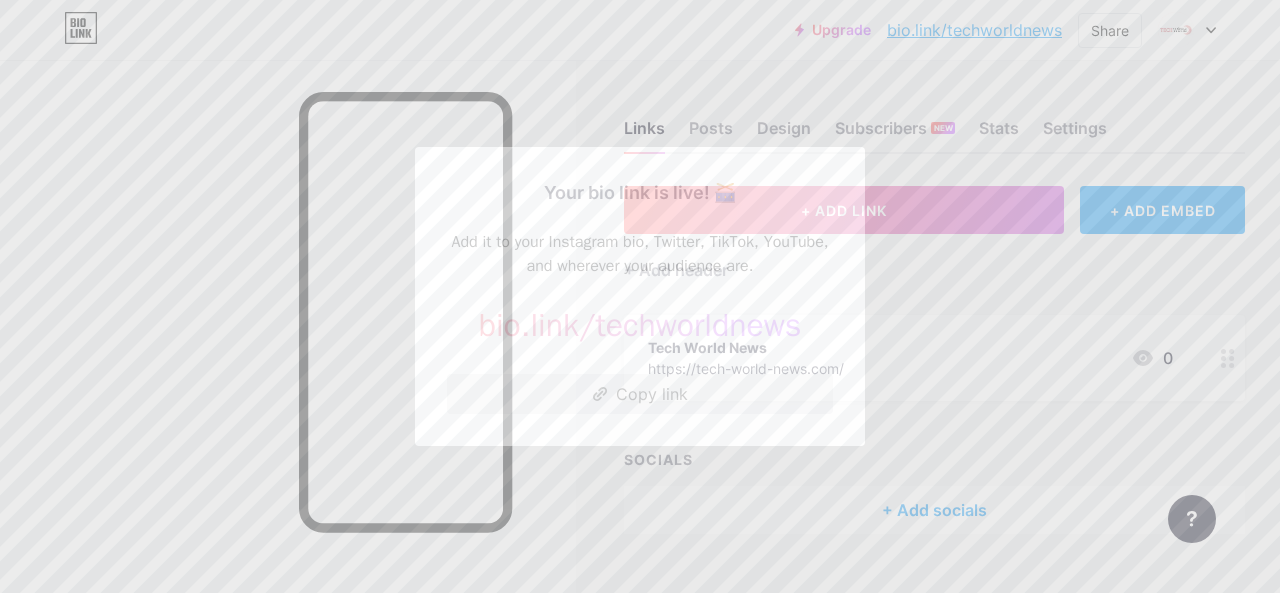 click on "Copy link" at bounding box center (640, 394) 